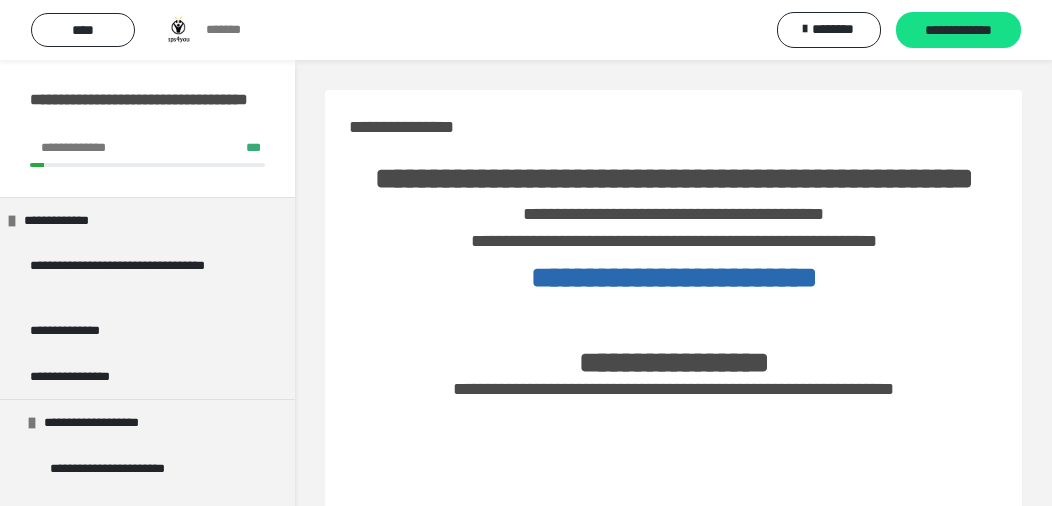 scroll, scrollTop: 1379, scrollLeft: 0, axis: vertical 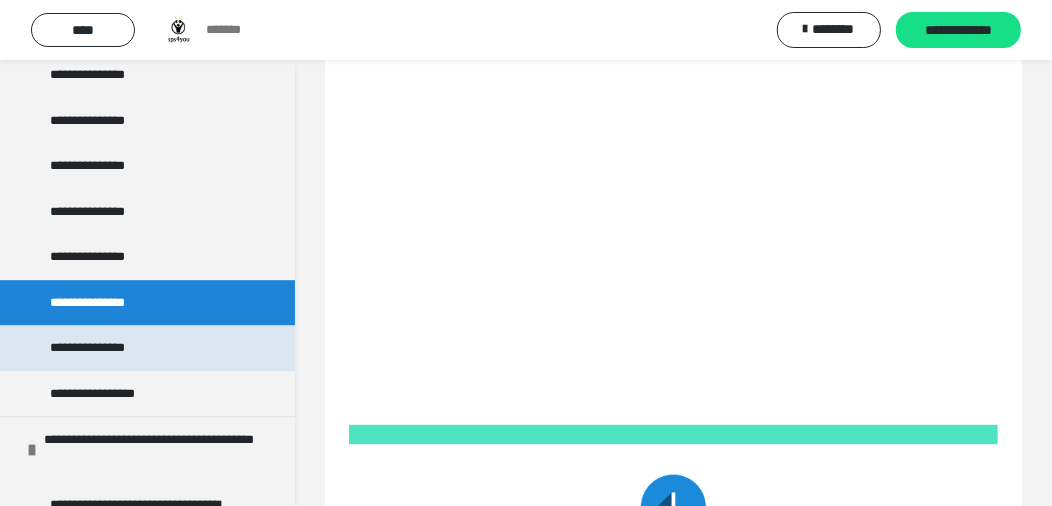 click on "**********" at bounding box center [147, 347] 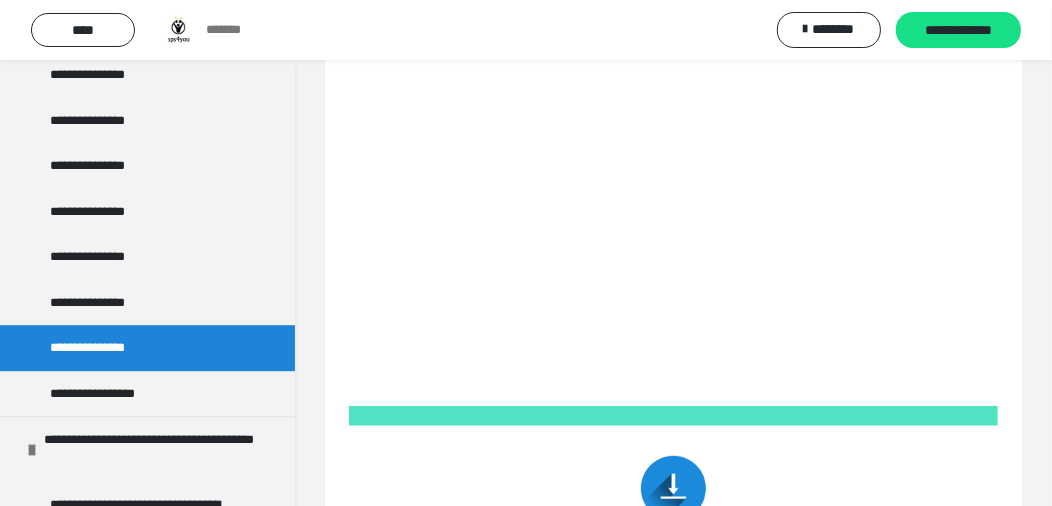 scroll, scrollTop: 389, scrollLeft: 0, axis: vertical 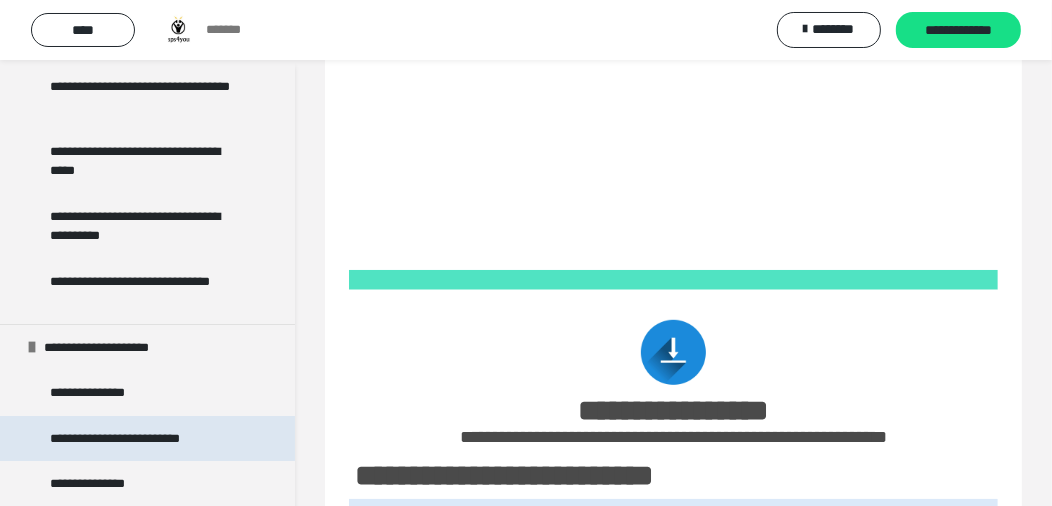 click on "**********" at bounding box center (137, 438) 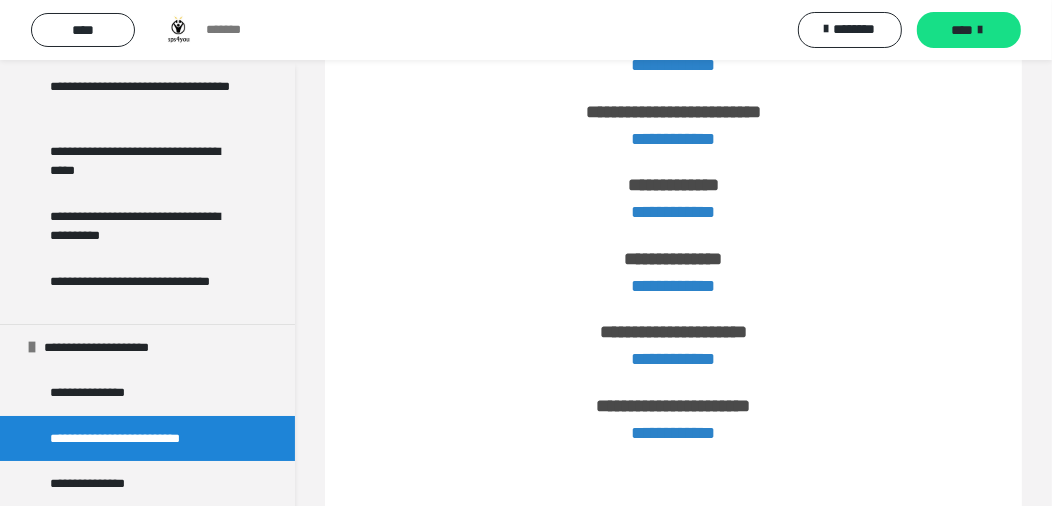 scroll, scrollTop: 842, scrollLeft: 0, axis: vertical 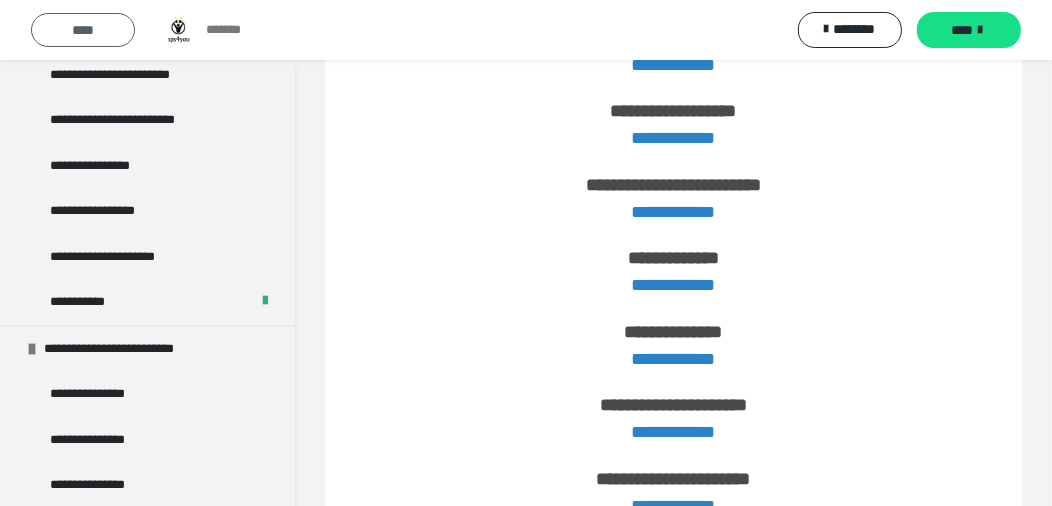 click on "****" at bounding box center [83, 30] 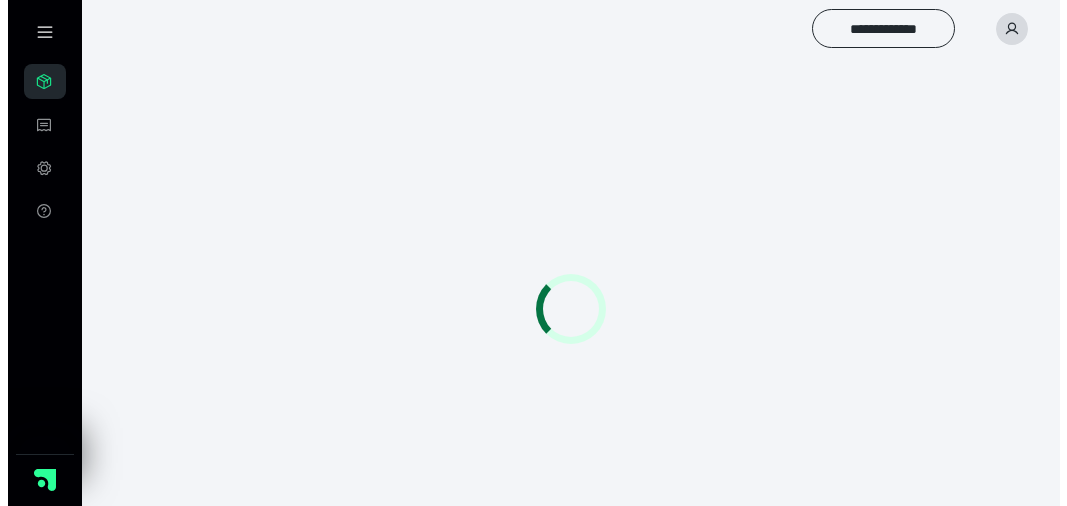 scroll, scrollTop: 0, scrollLeft: 0, axis: both 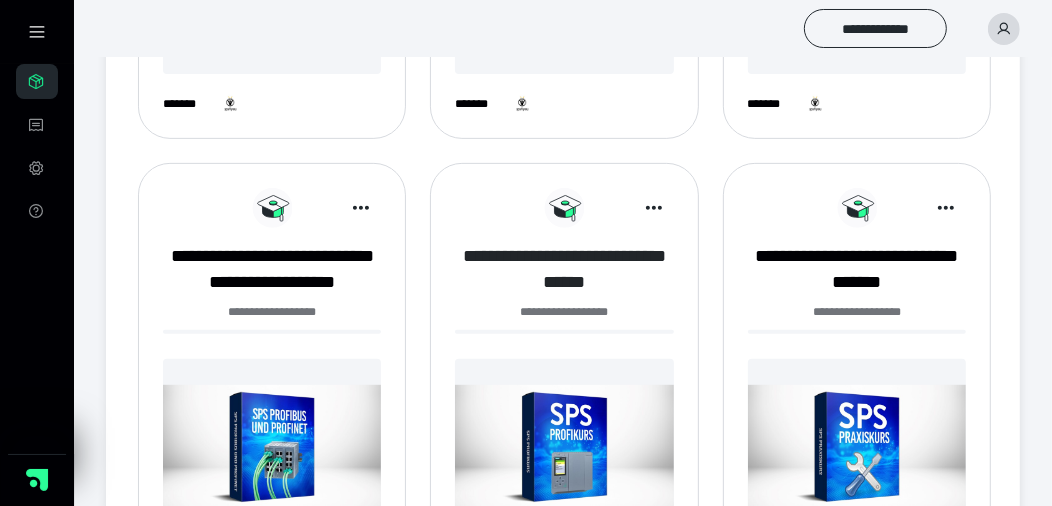 click on "**********" at bounding box center [564, 269] 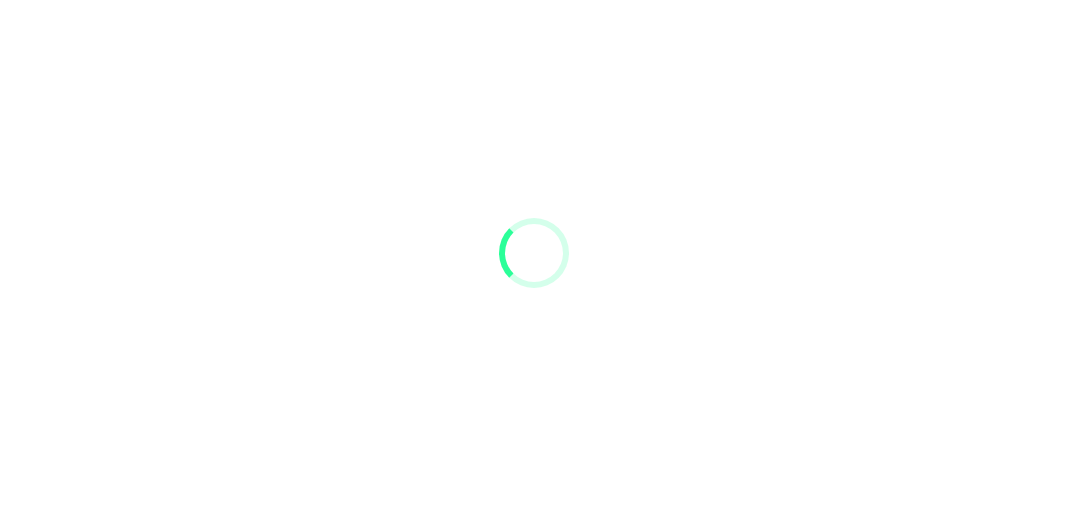 scroll, scrollTop: 0, scrollLeft: 0, axis: both 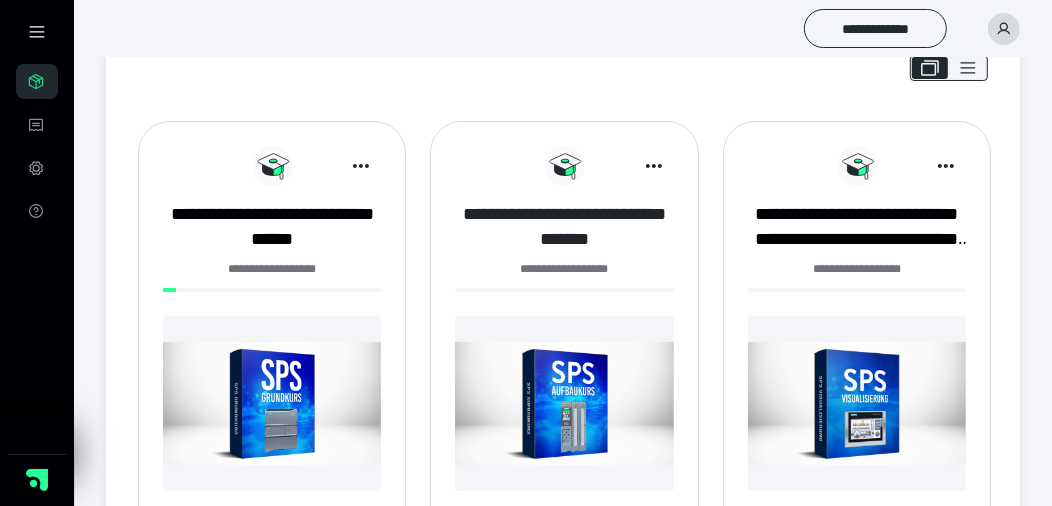 click on "**********" at bounding box center [564, 227] 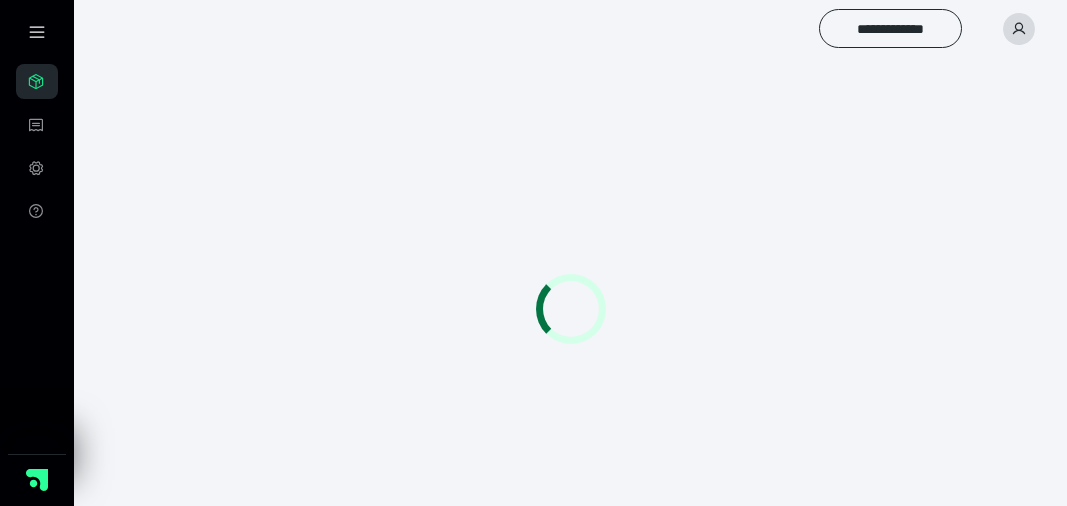 scroll, scrollTop: 0, scrollLeft: 0, axis: both 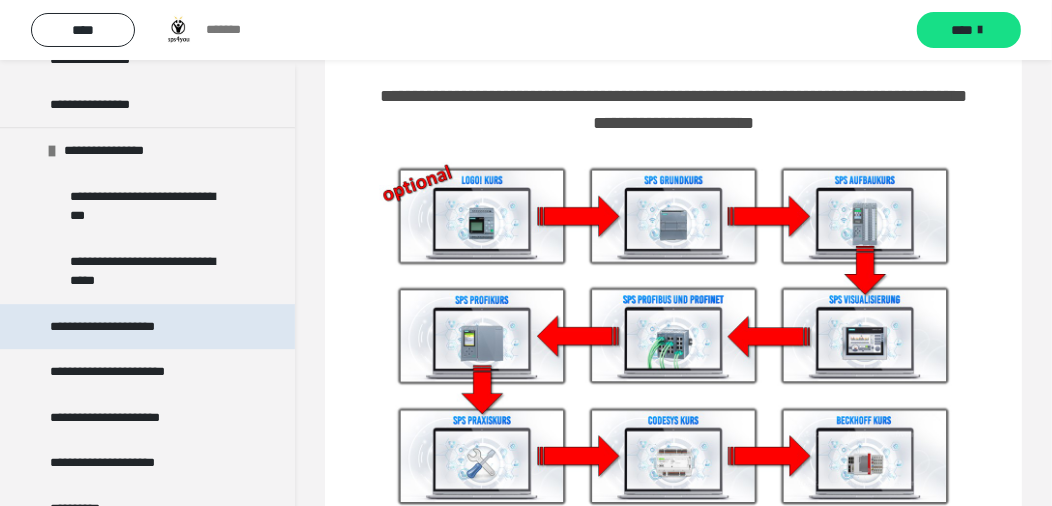click on "**********" at bounding box center (125, 326) 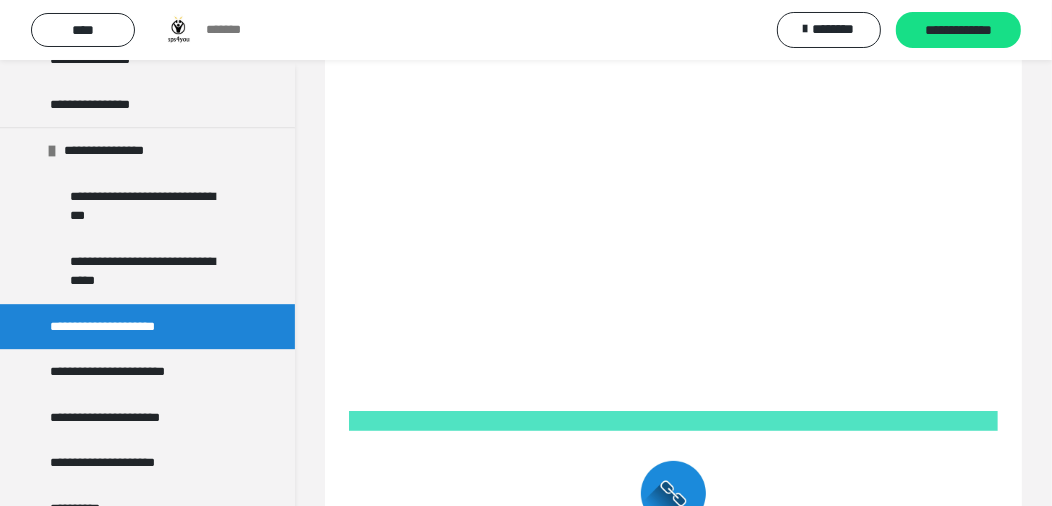 scroll, scrollTop: 197, scrollLeft: 0, axis: vertical 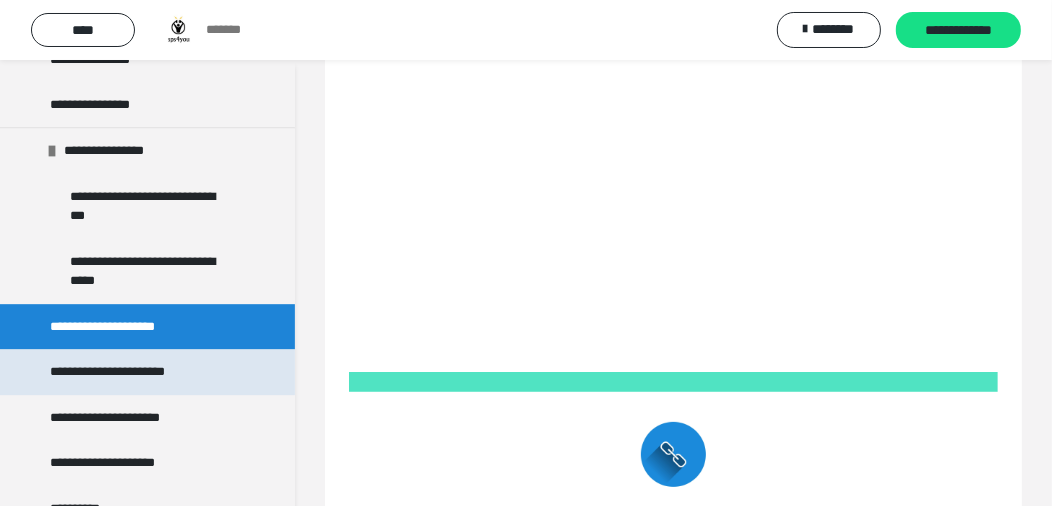 click on "**********" at bounding box center (125, 371) 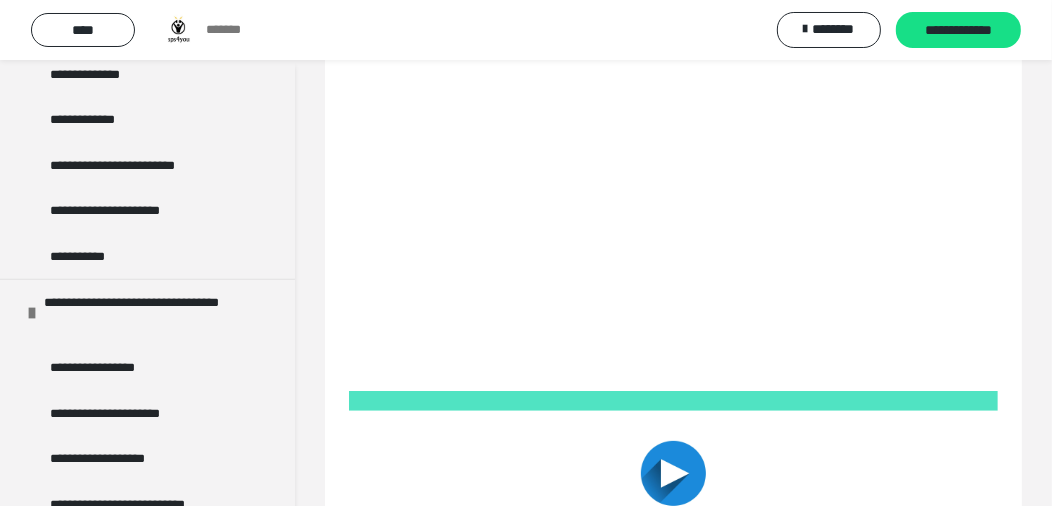 scroll, scrollTop: 6102, scrollLeft: 0, axis: vertical 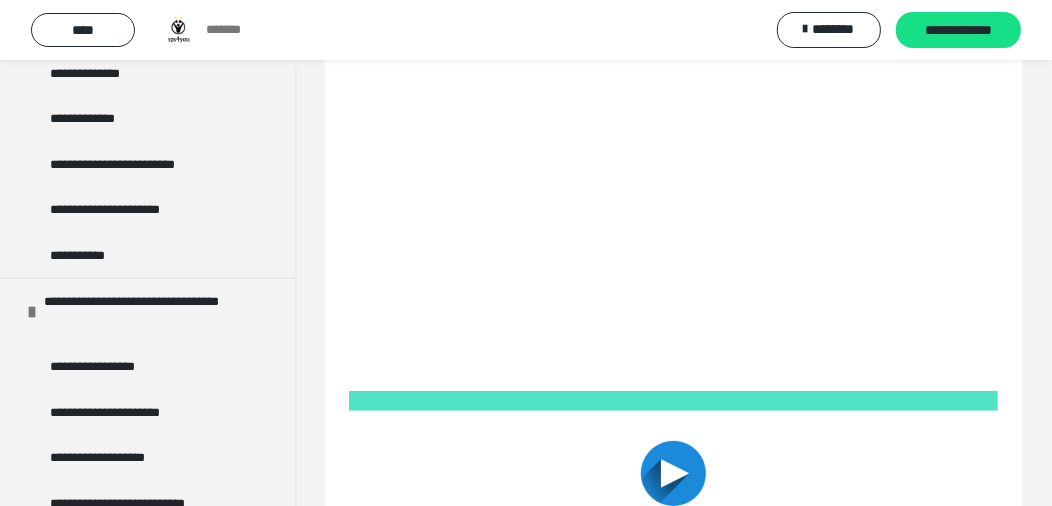 click on "**********" at bounding box center [147, 457] 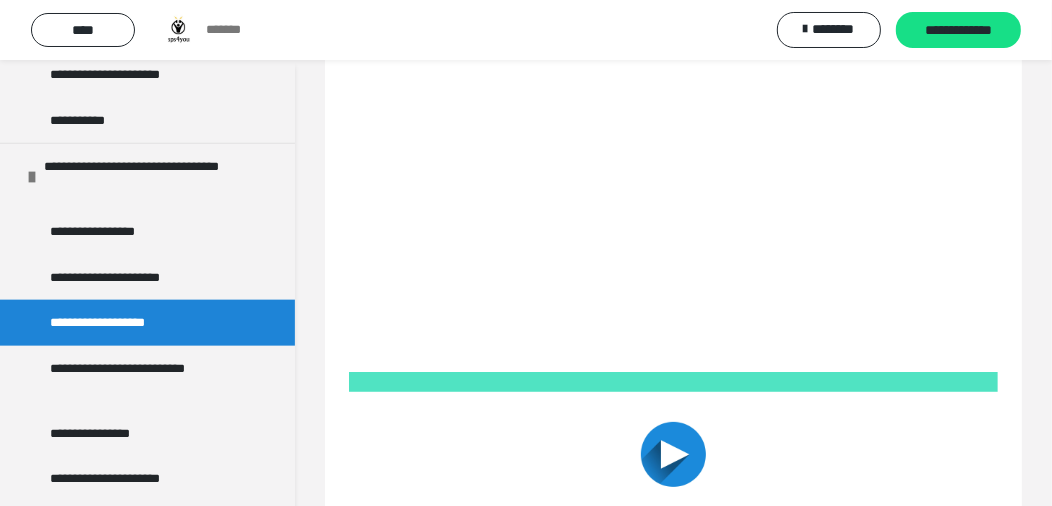 scroll, scrollTop: 6238, scrollLeft: 0, axis: vertical 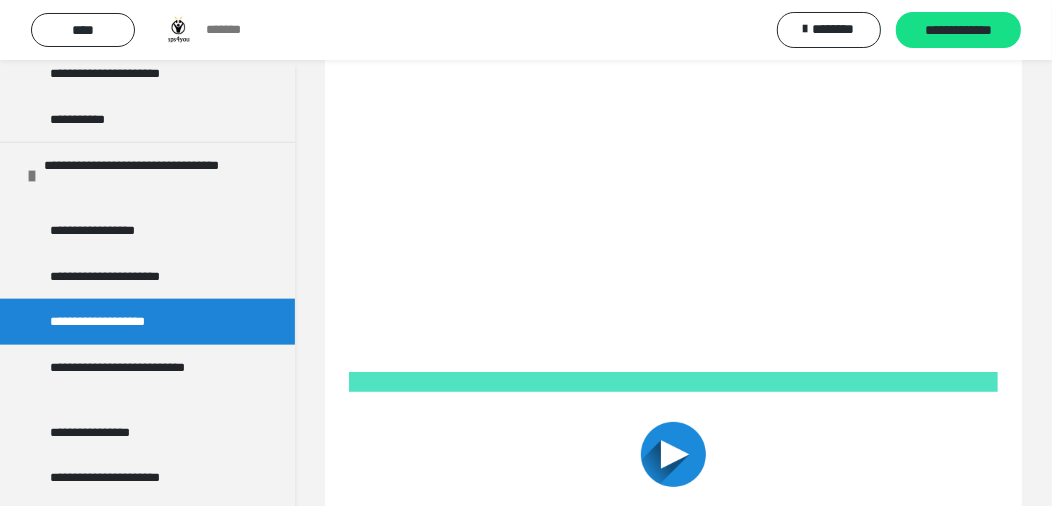 click on "**********" at bounding box center (147, 432) 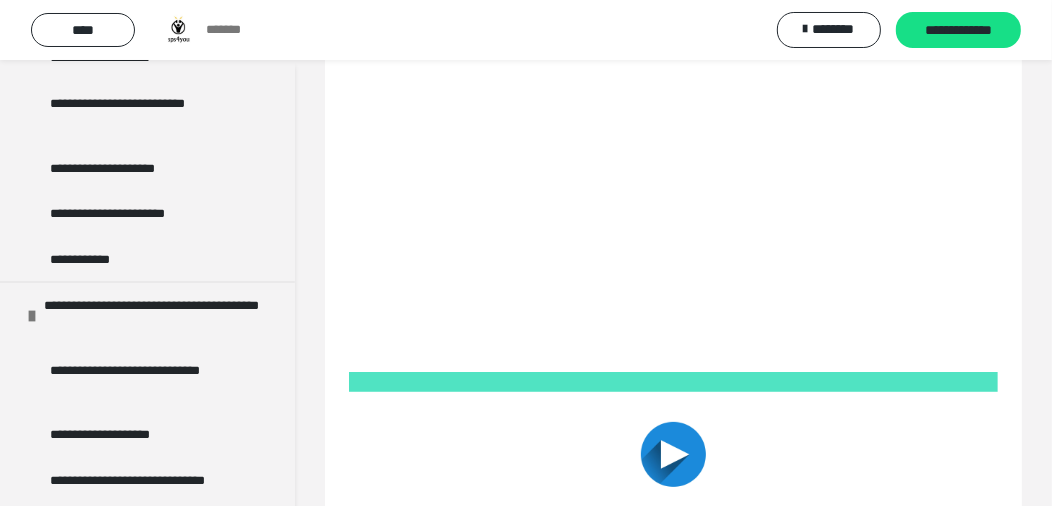 scroll, scrollTop: 6752, scrollLeft: 0, axis: vertical 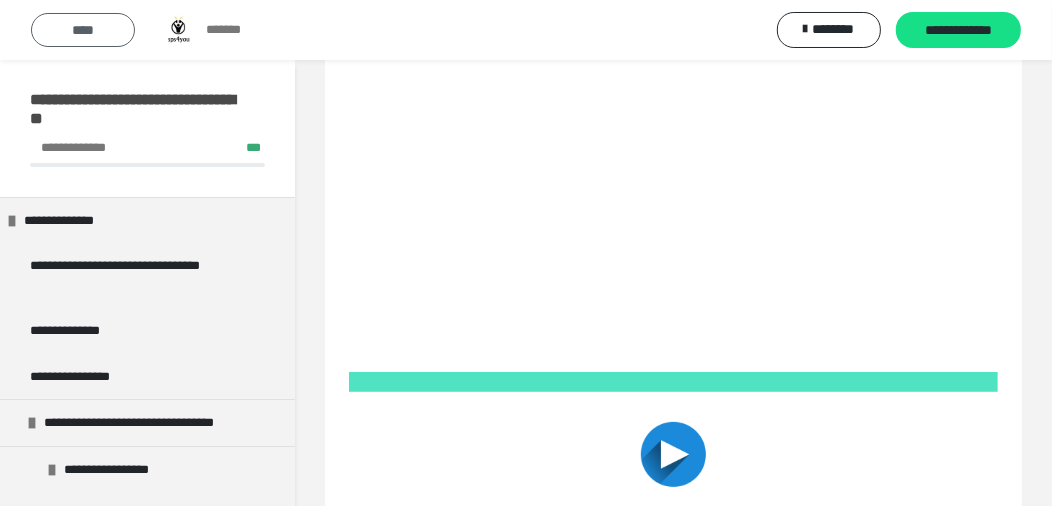 click on "****" at bounding box center (83, 30) 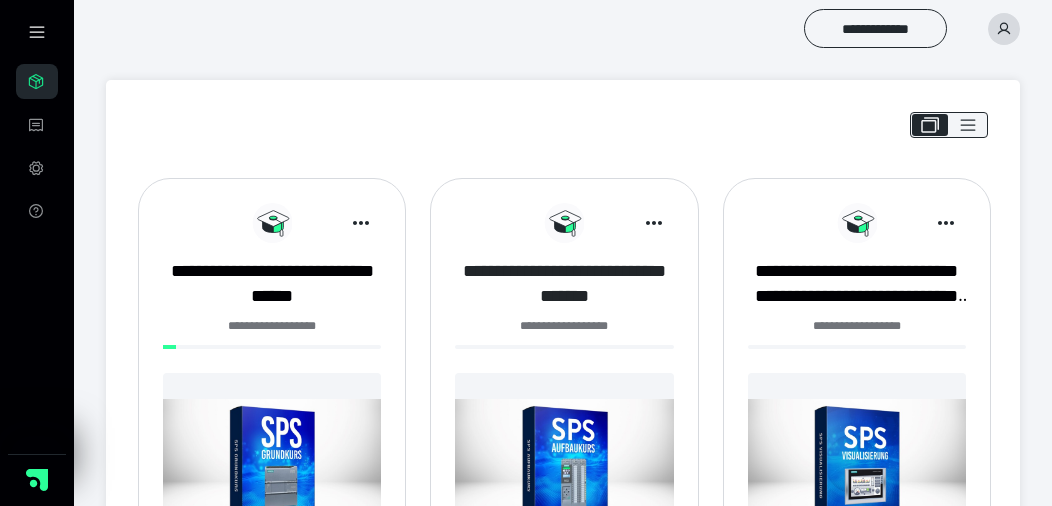 scroll, scrollTop: 0, scrollLeft: 0, axis: both 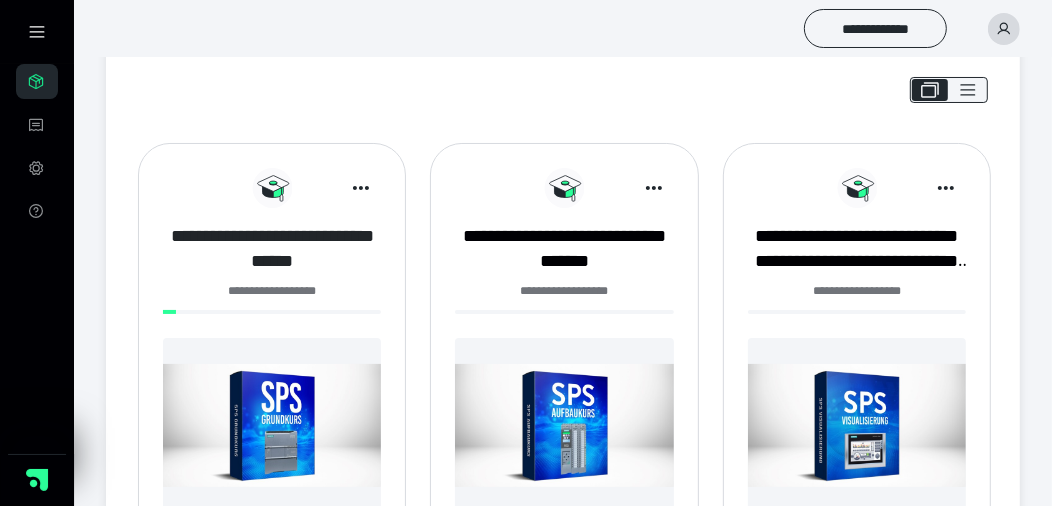 click on "**********" at bounding box center (272, 249) 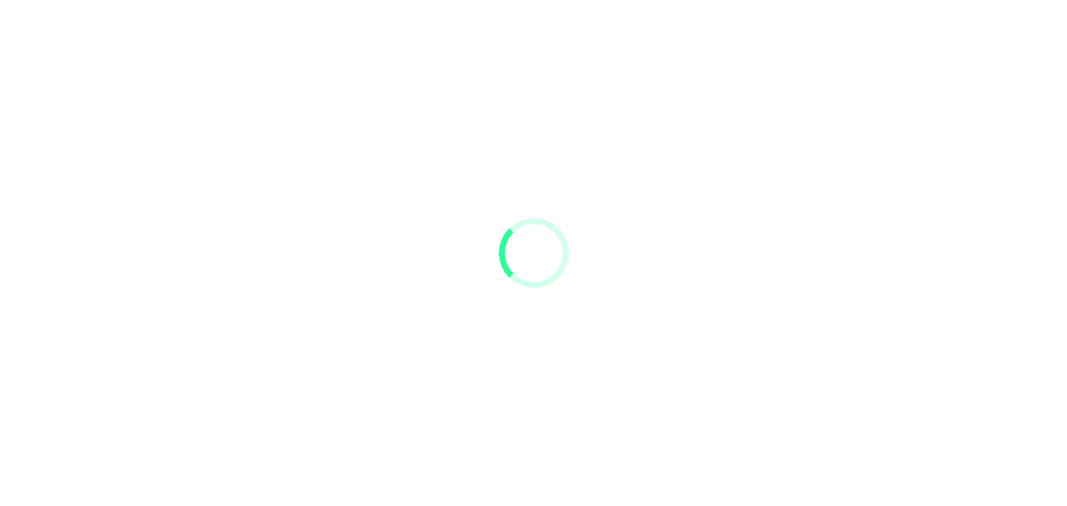 scroll, scrollTop: 0, scrollLeft: 0, axis: both 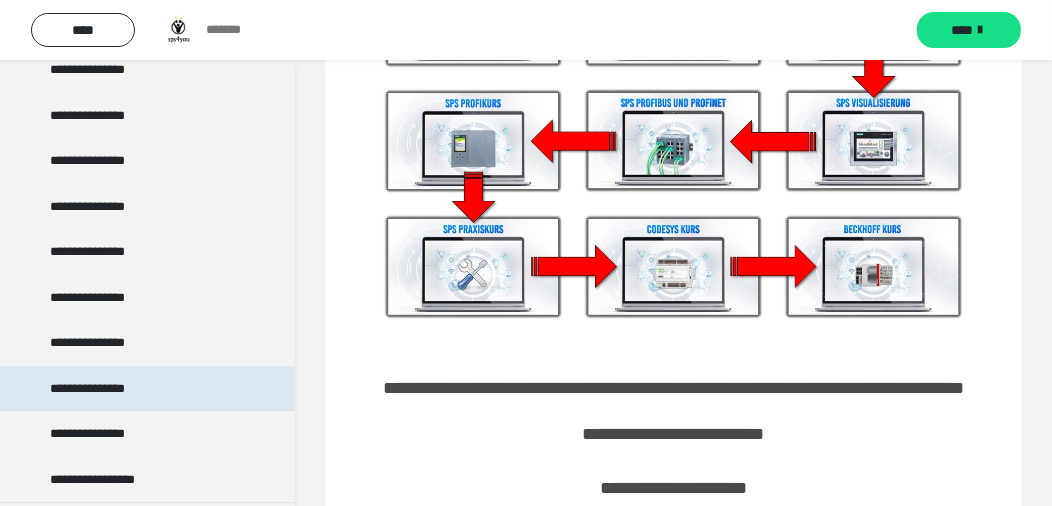 click on "**********" at bounding box center [99, 388] 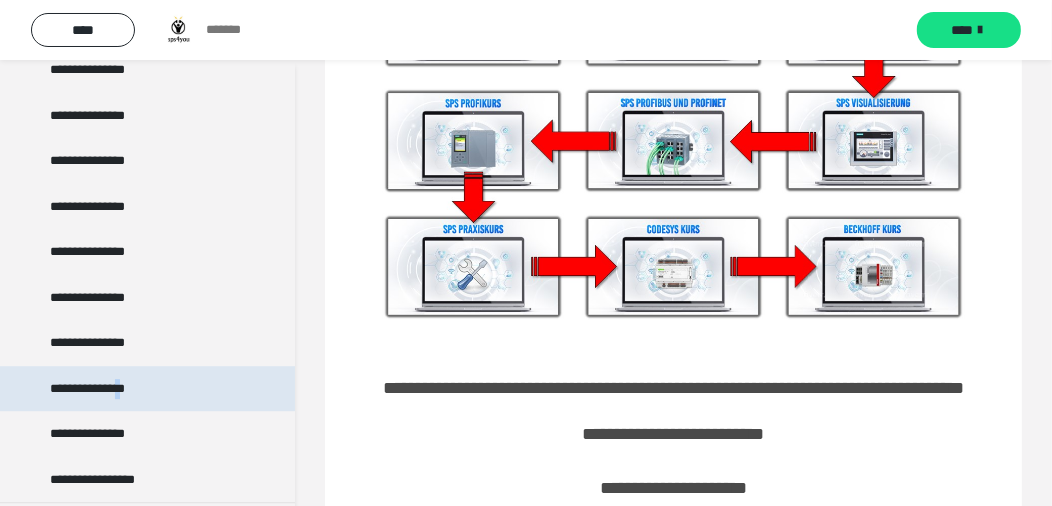 click on "**********" at bounding box center (99, 388) 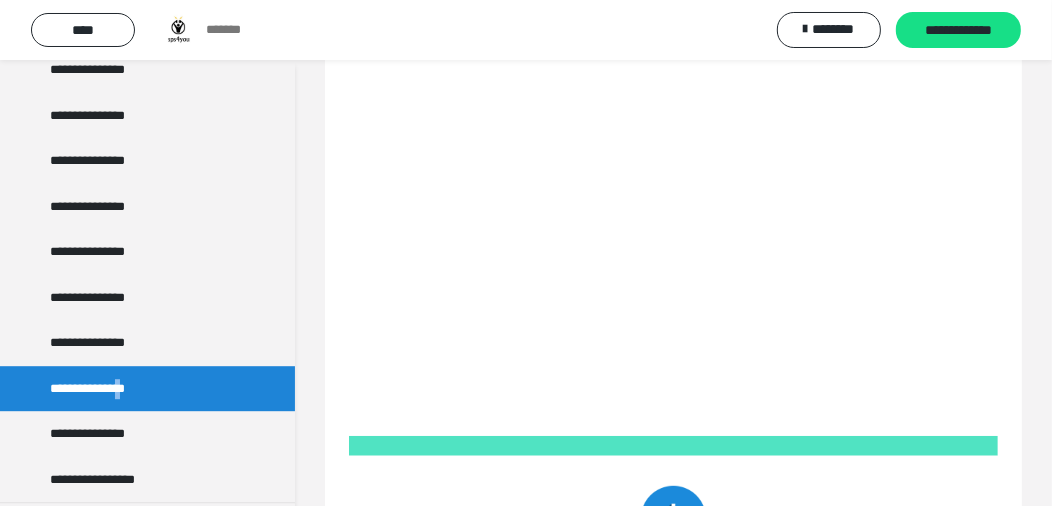 scroll, scrollTop: 401, scrollLeft: 0, axis: vertical 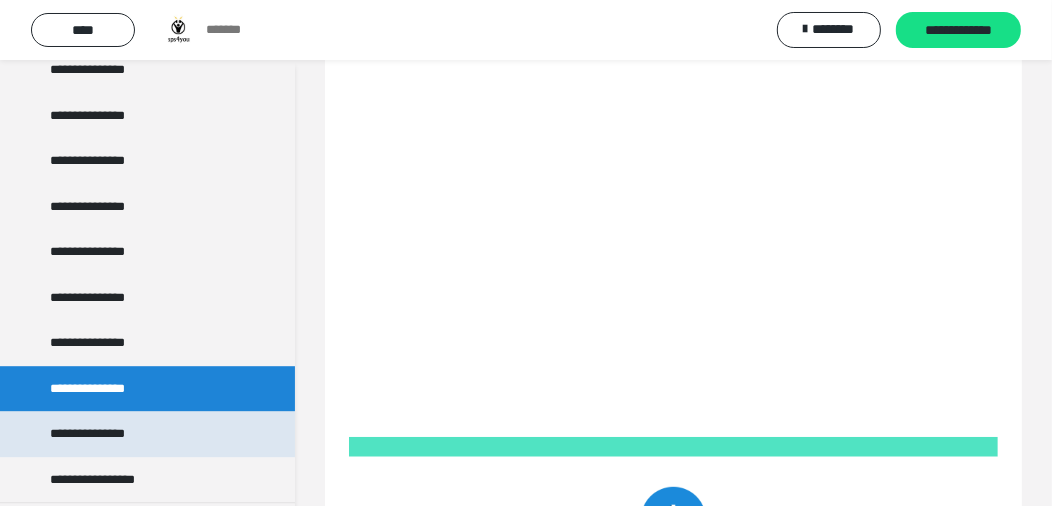 click on "**********" at bounding box center [98, 433] 